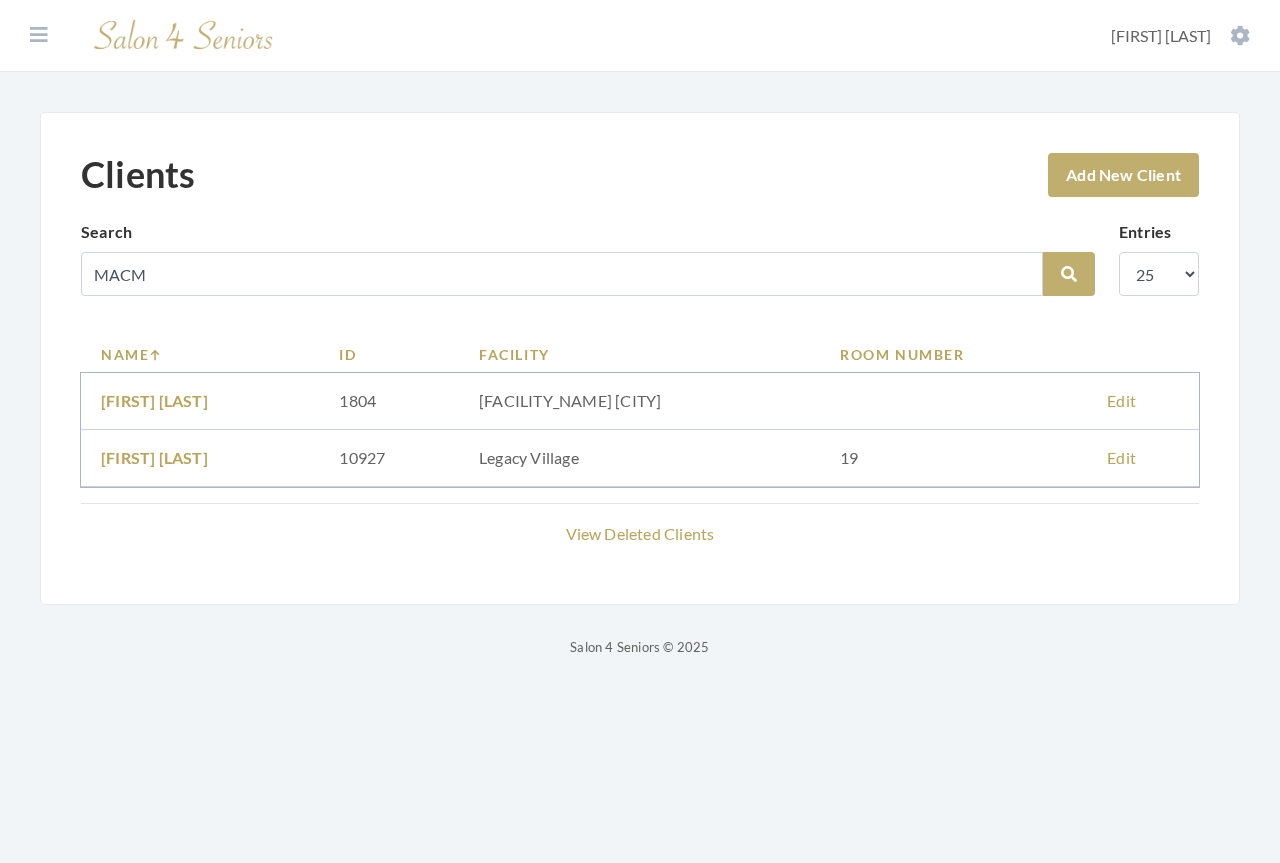 click on "Clients
Add New Client   Search   MACM   Search             Entries   10   25   50   100
Name
ID
Facility
Room Number
[FIRST]
[LAST]
[NUMBER]
[STREET] [CITY]     Edit   [FIRST]
[LAST]
[NUMBER]
[STREET]   [NUMBER]   View Deleted Clients" at bounding box center [640, 358] 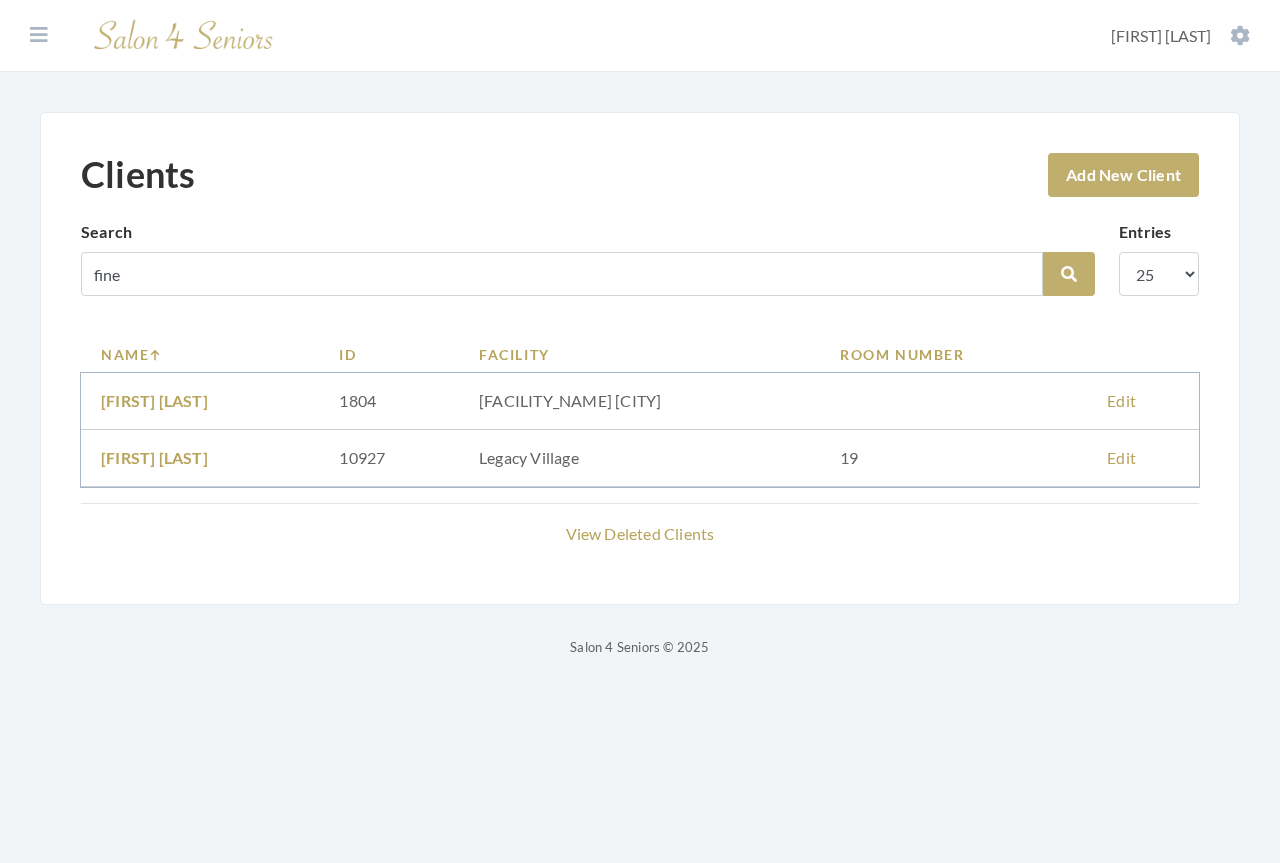 type on "fine" 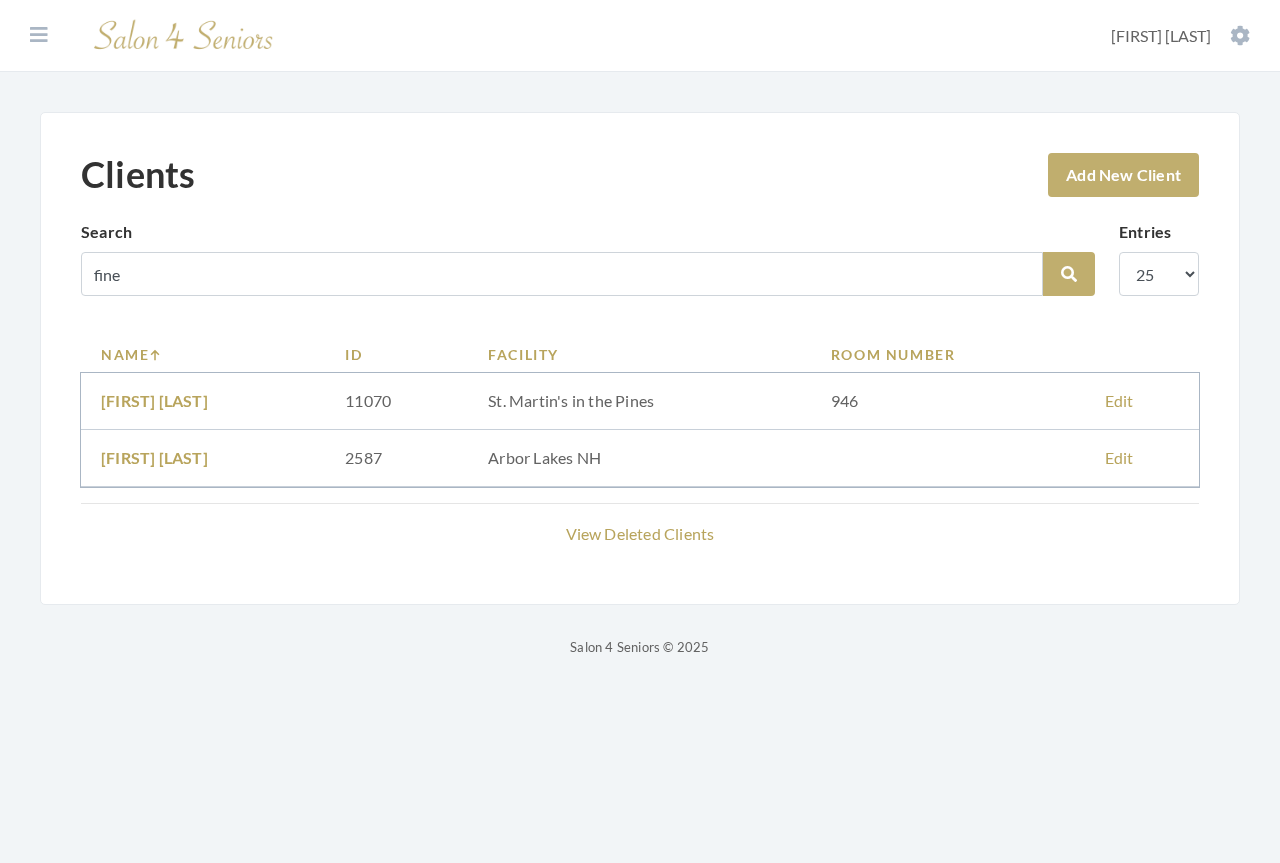 scroll, scrollTop: 0, scrollLeft: 0, axis: both 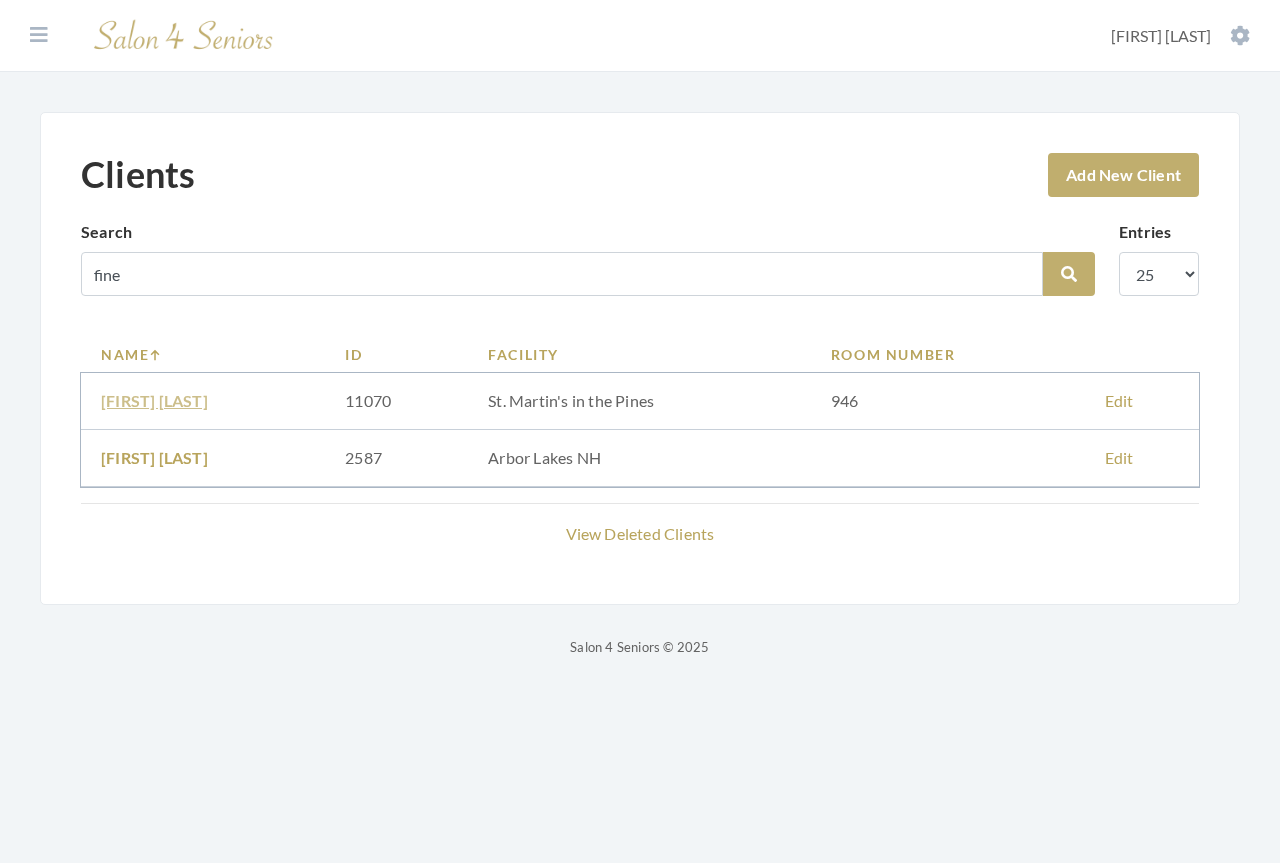 click on "HELEN
FINE" at bounding box center (154, 400) 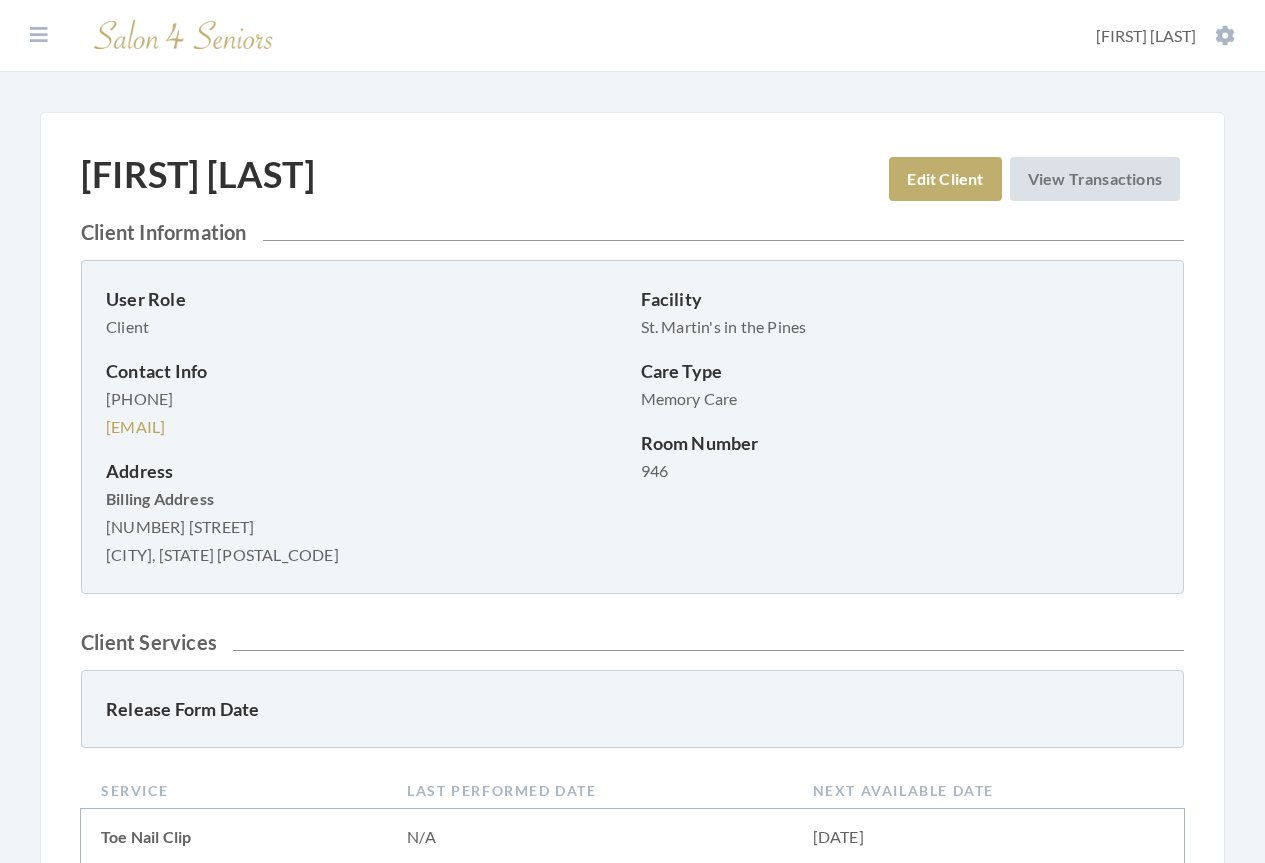 scroll, scrollTop: 0, scrollLeft: 0, axis: both 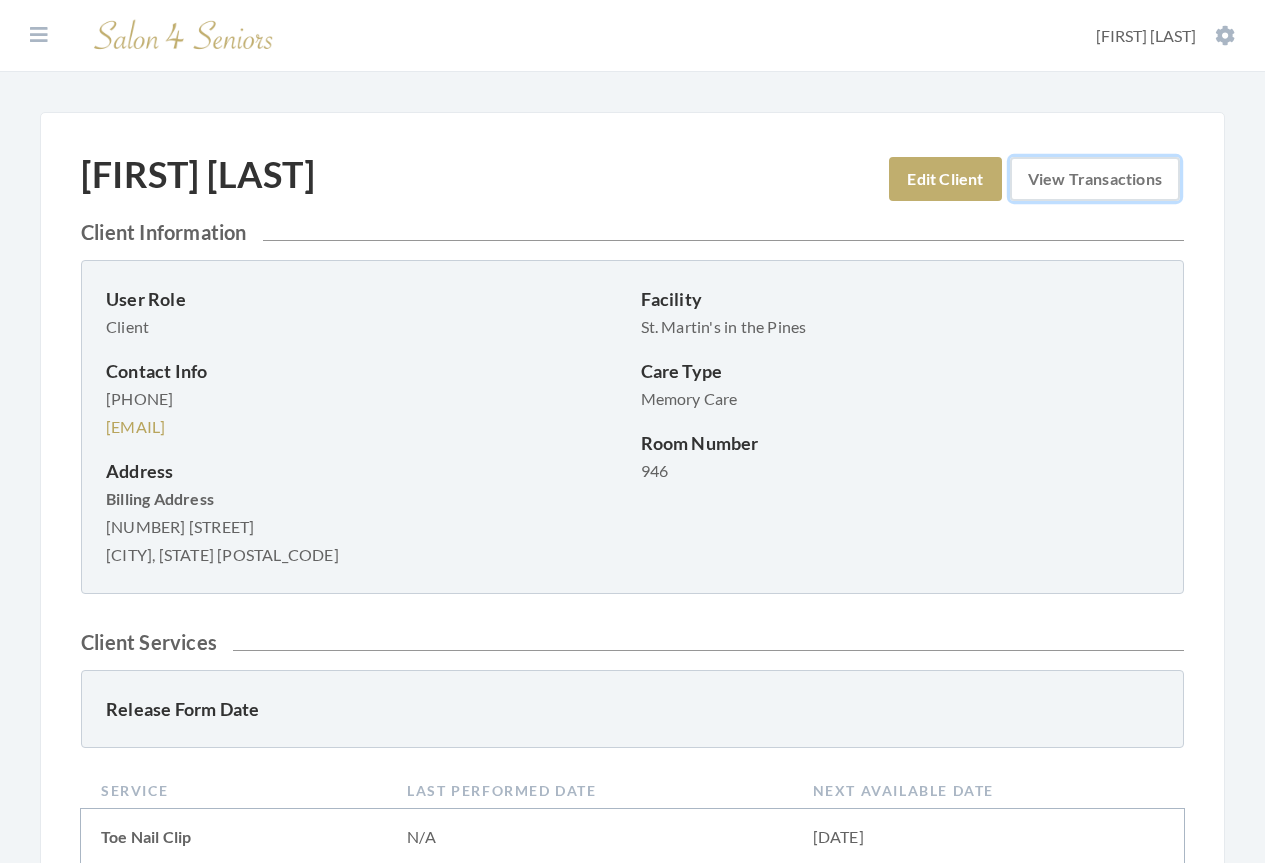 click on "View Transactions" at bounding box center [1095, 179] 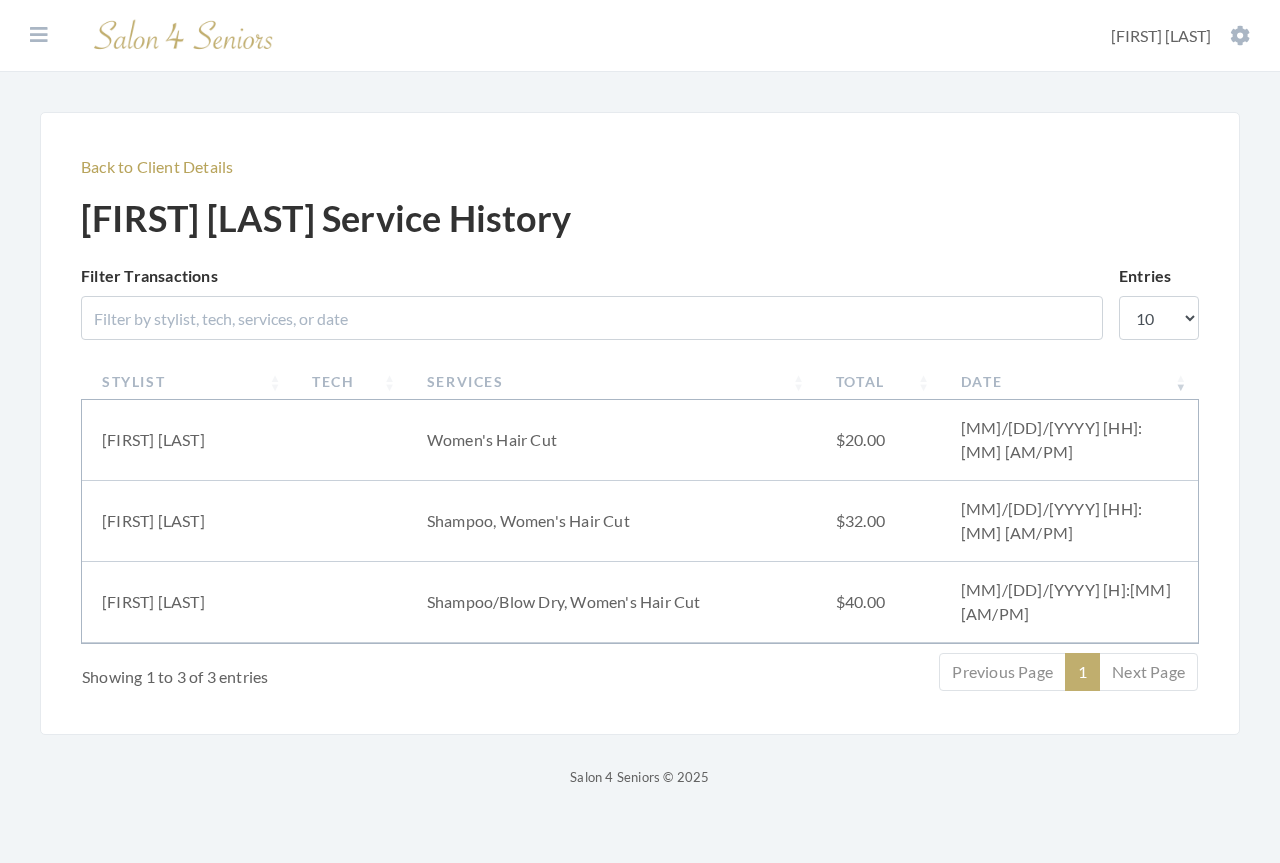 scroll, scrollTop: 0, scrollLeft: 0, axis: both 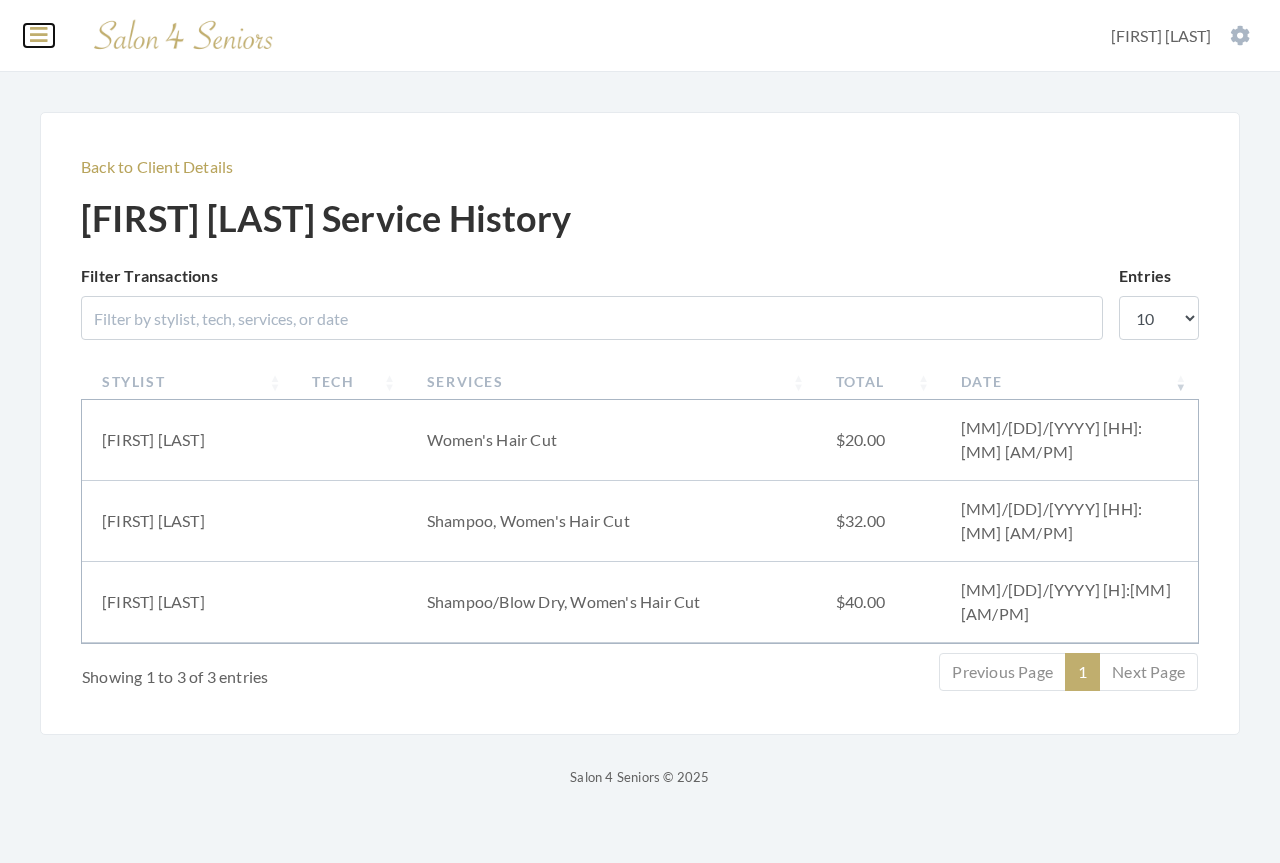 click at bounding box center [39, 35] 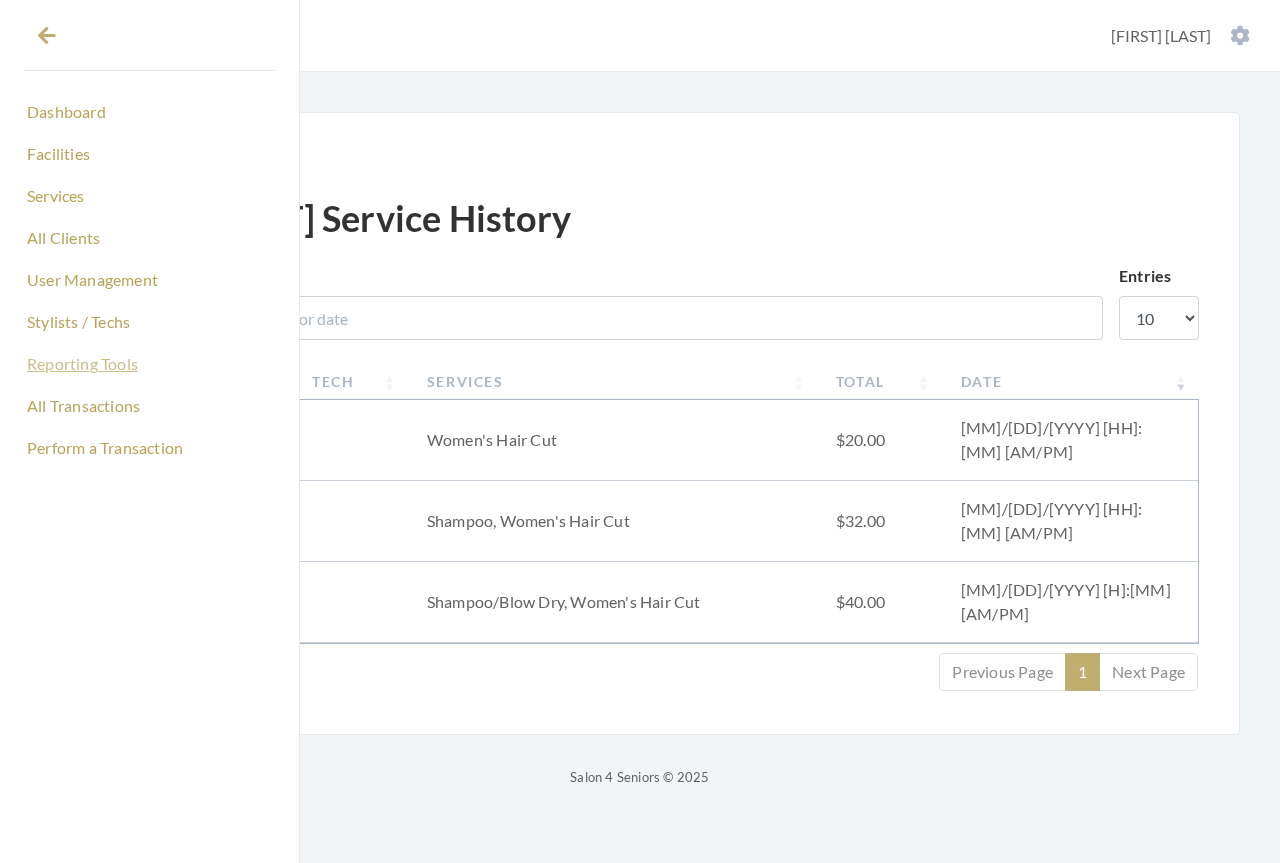 click on "Reporting Tools" at bounding box center [149, 364] 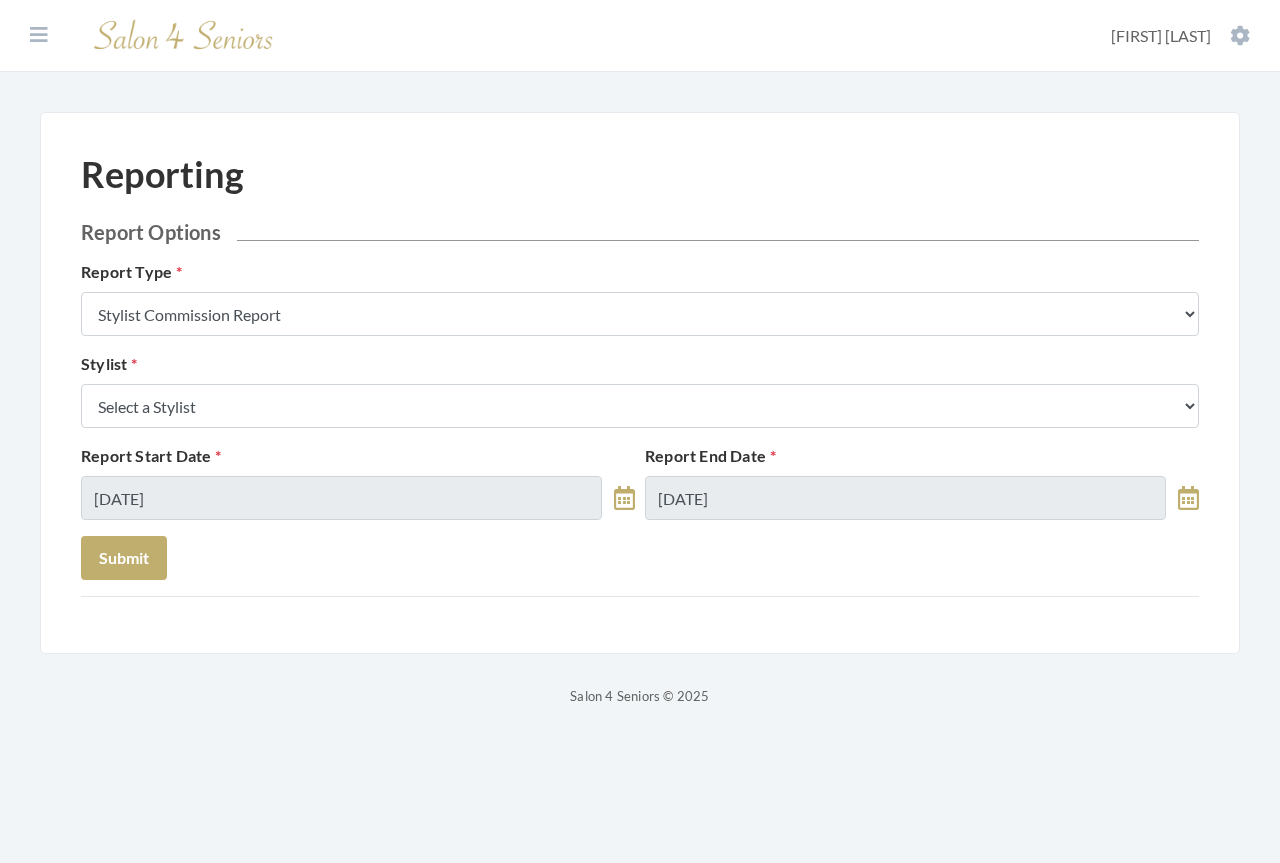 scroll, scrollTop: 0, scrollLeft: 0, axis: both 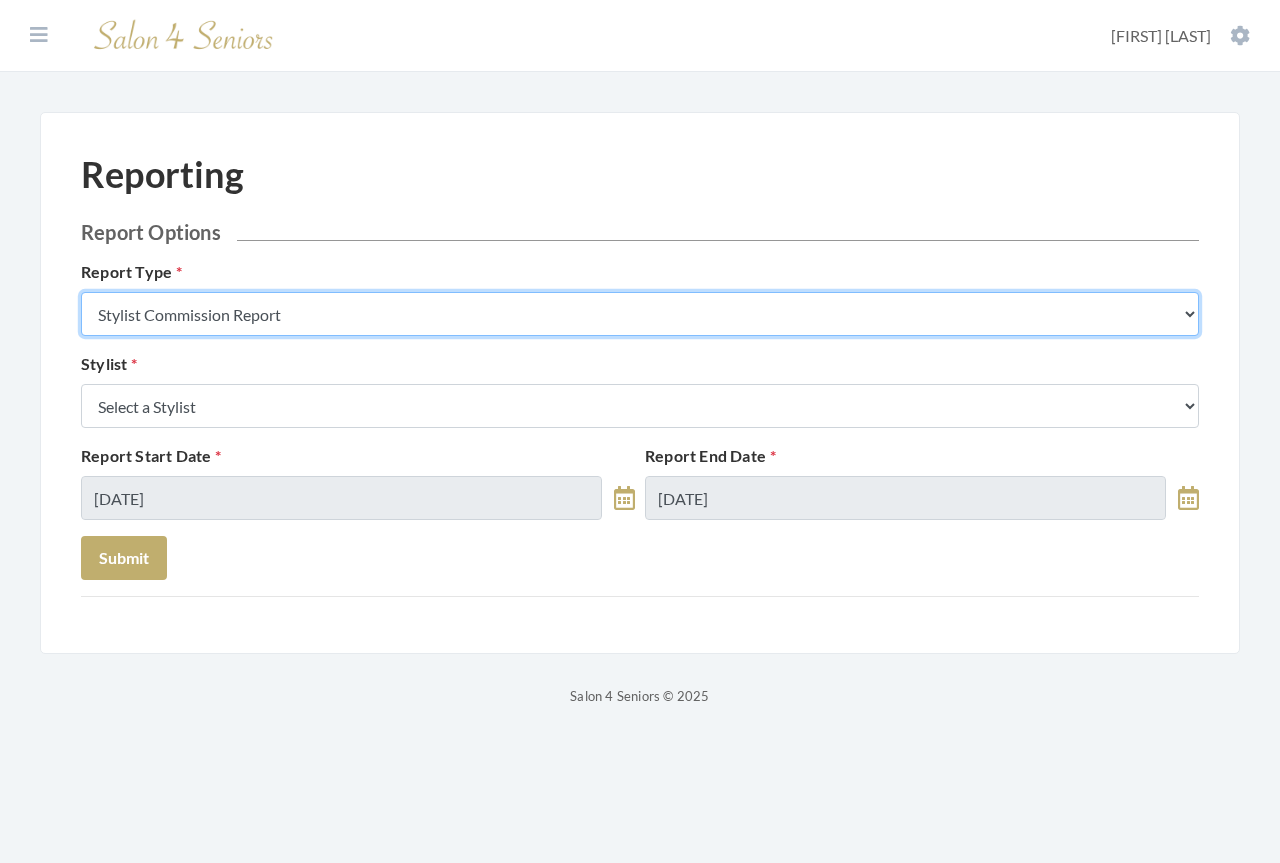 click on "Stylist Commission Report   Tech Payroll Report   Facility Billing Report   Individual Billing Report   Service History Report" at bounding box center [640, 314] 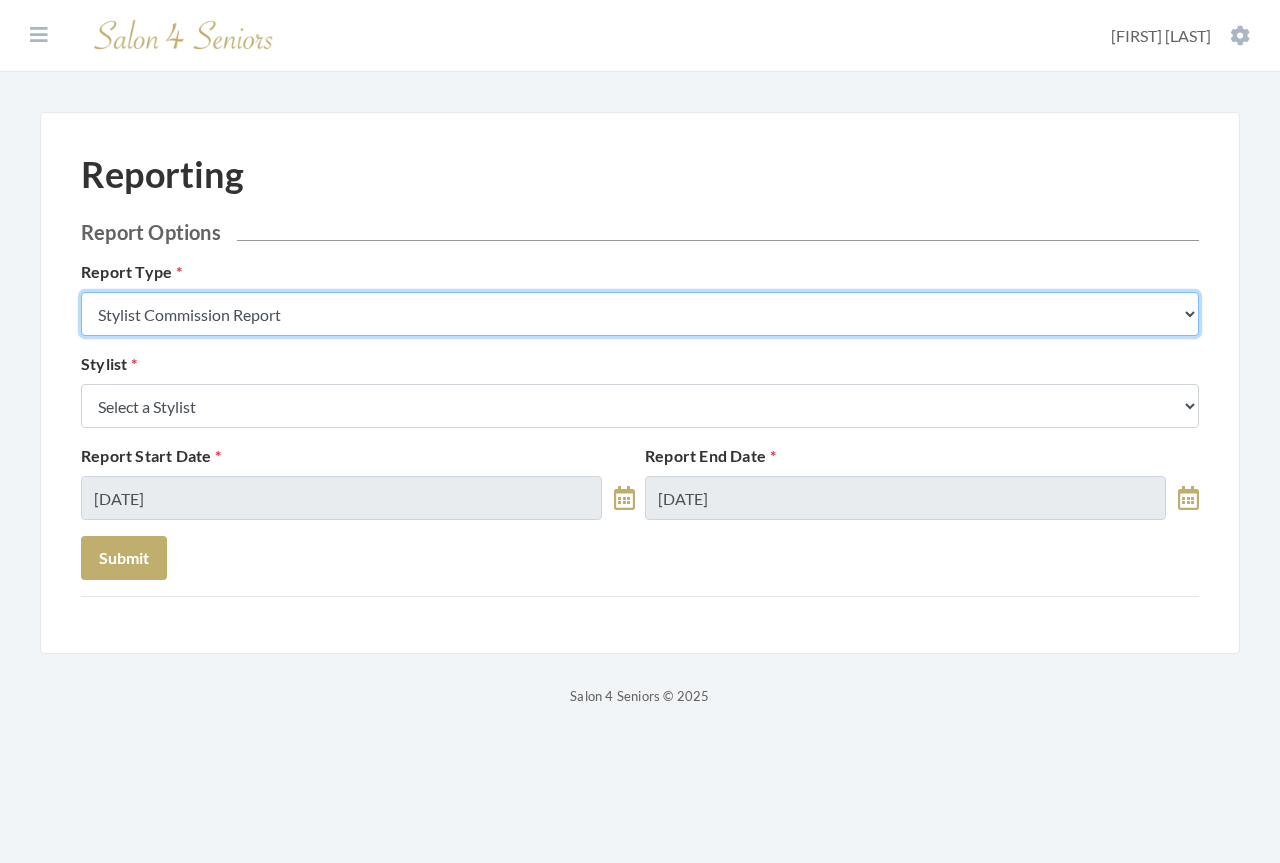select on "facility" 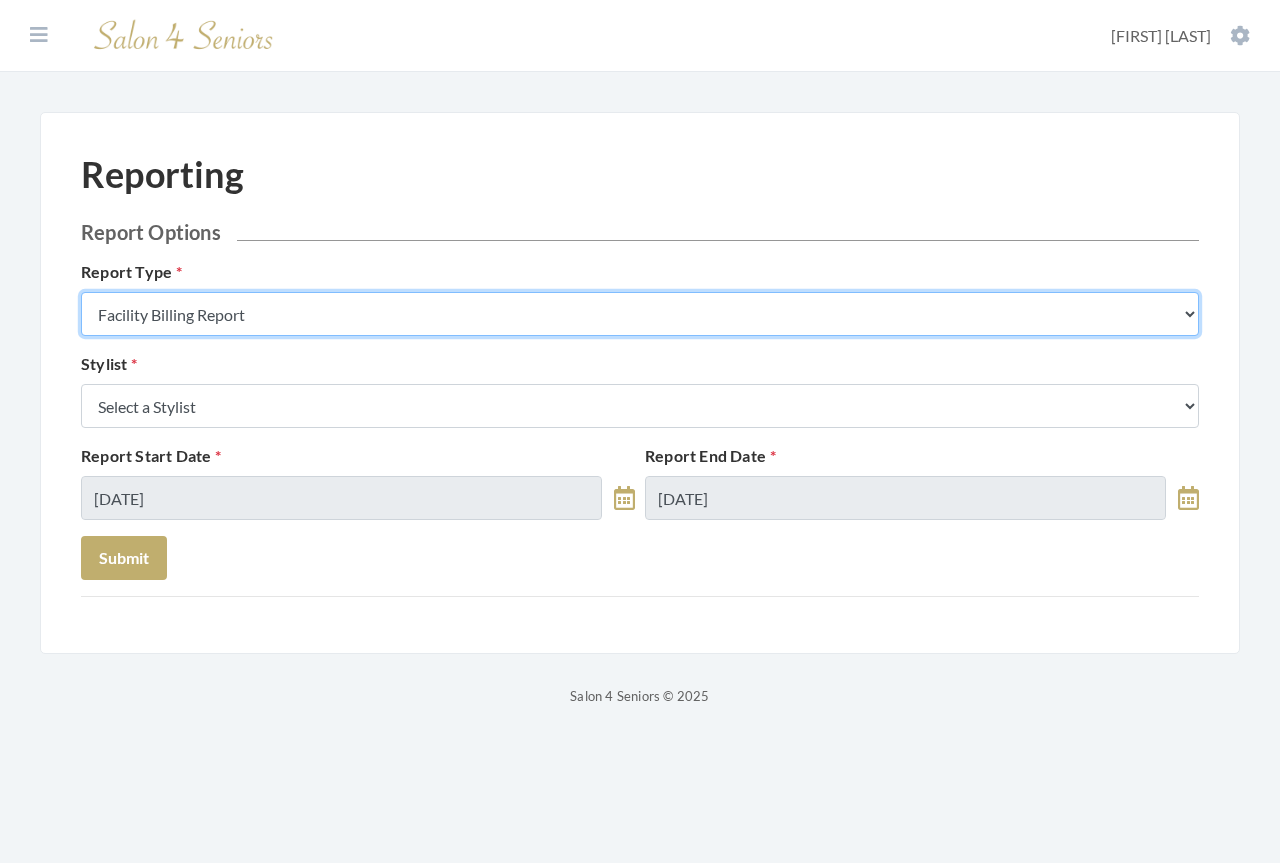 click on "Stylist Commission Report   Tech Payroll Report   Facility Billing Report   Individual Billing Report   Service History Report" at bounding box center (640, 314) 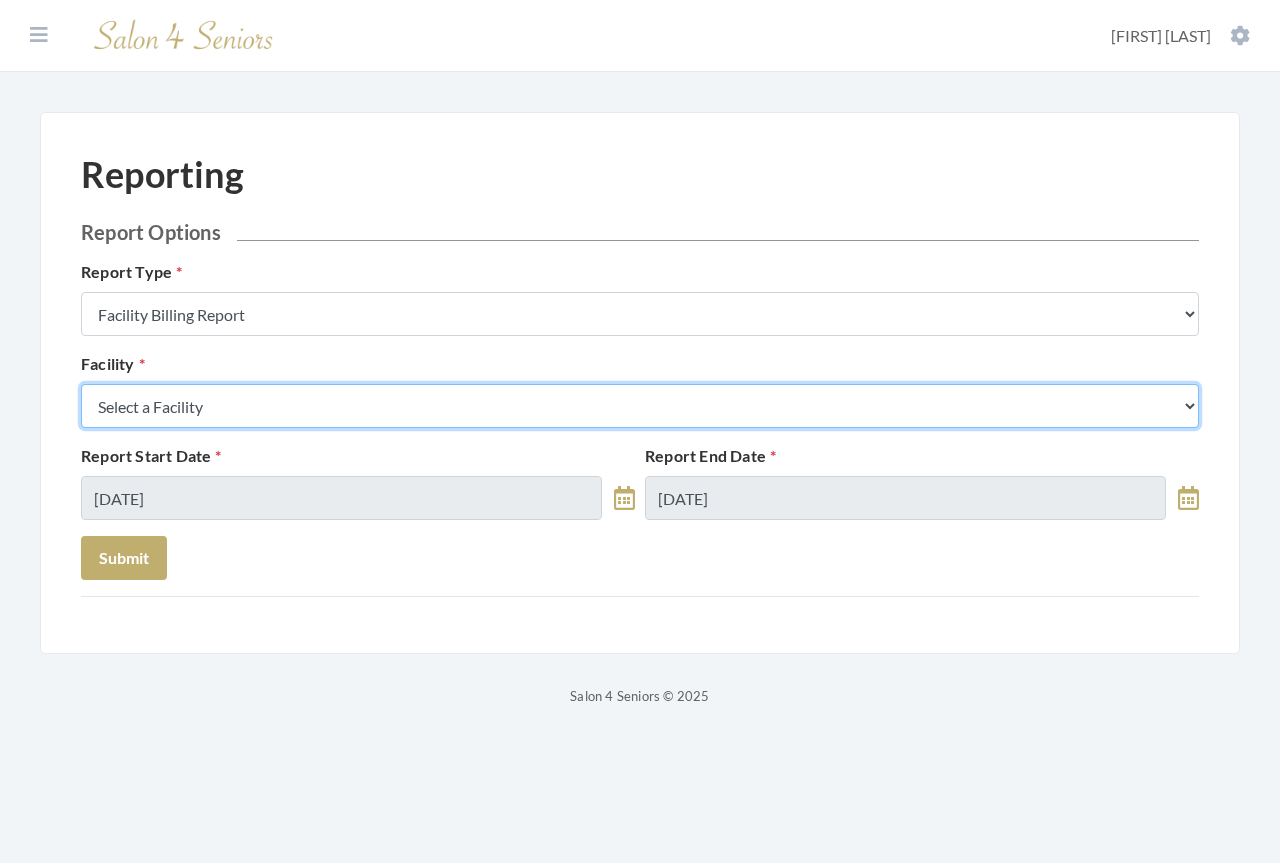 click on "Select a Facility   Arbor Lakes NH   Asher Point   Belvedere Commons   Brookdale Jones Farm   Brookdale University   Cook Springs   Creekside at Three Rivers   East Glen Nursing Home   Fair Haven   Fleming Farms   Galleria Woods   Greenbriar at the Altamont   Haven Gulf Shores   Haven Memory Care on Halcyon   Heritage   Legacy Village   Live Oak Village   Madison Village   Meadowview   Merrill Gardens   Monark Grove at Madison   Morningside Auburn   Neighborhood at  Cullman   Residences at Wellpoint   Shadescrest Health Care   St. Martin's in the Pines   The Crossings at Riverchase   The Harbor at Opelika   Wesley Gardens   Wesley Place" at bounding box center (640, 406) 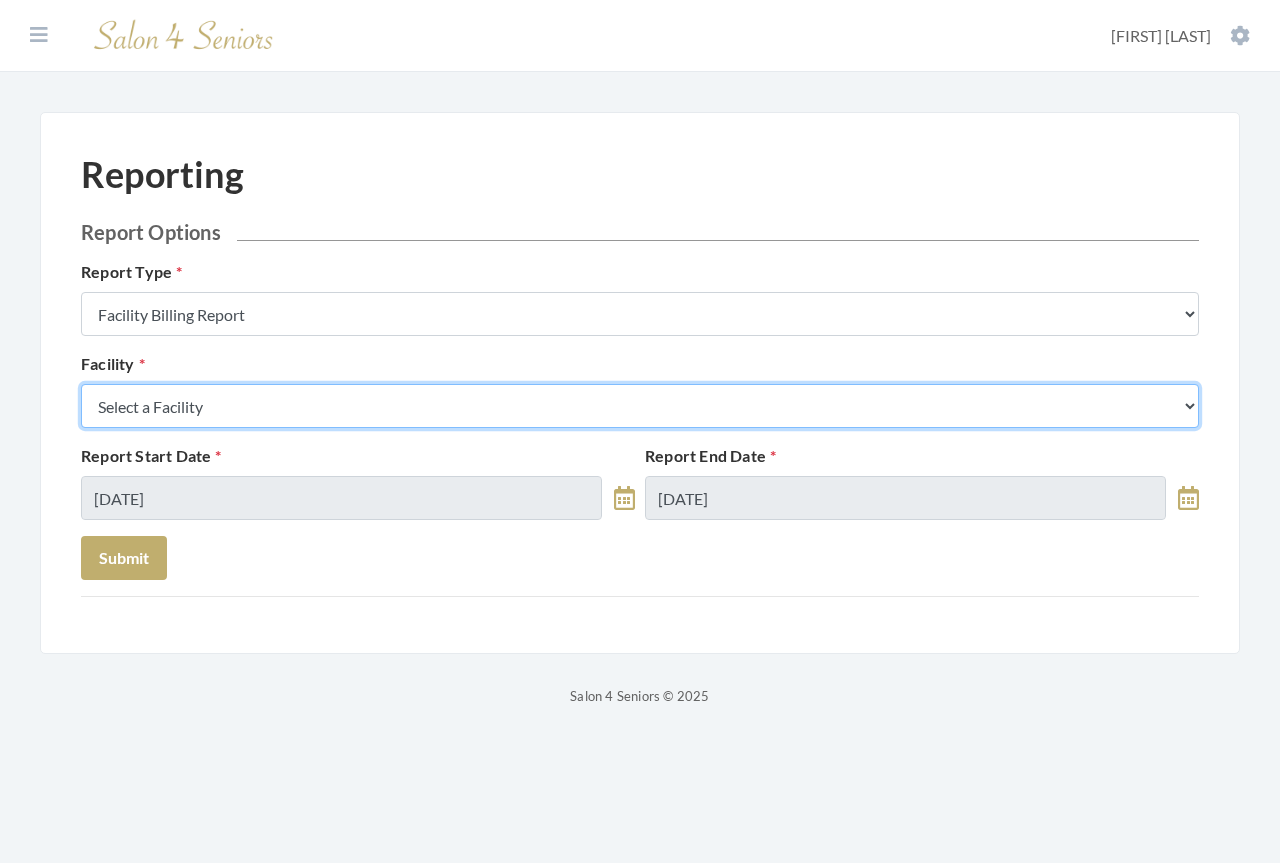 select on "55" 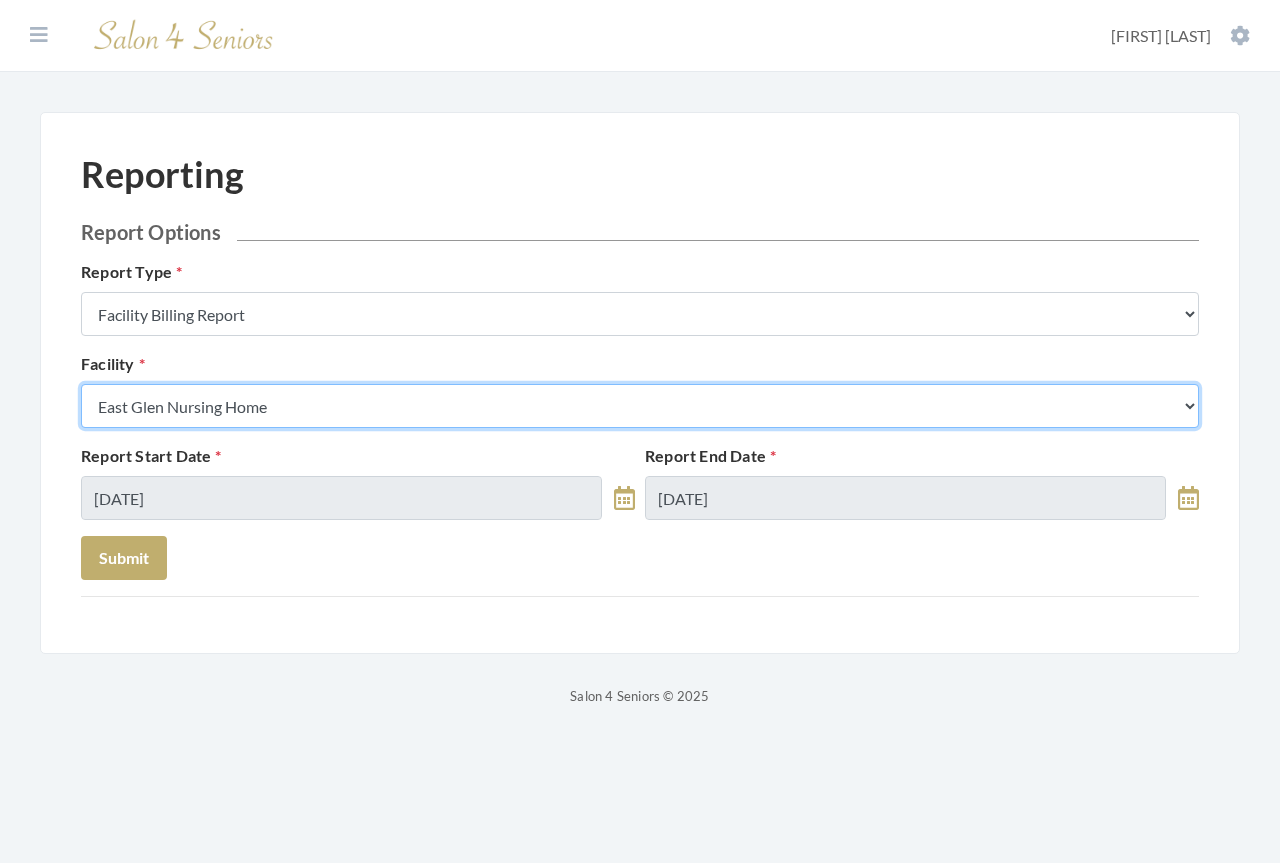 click on "Select a Facility   Arbor Lakes NH   Asher Point   Belvedere Commons   Brookdale Jones Farm   Brookdale University   Cook Springs   Creekside at Three Rivers   East Glen Nursing Home   Fair Haven   Fleming Farms   Galleria Woods   Greenbriar at the Altamont   Haven Gulf Shores   Haven Memory Care on Halcyon   Heritage   Legacy Village   Live Oak Village   Madison Village   Meadowview   Merrill Gardens   Monark Grove at Madison   Morningside Auburn   Neighborhood at  Cullman   Residences at Wellpoint   Shadescrest Health Care   St. Martin's in the Pines   The Crossings at Riverchase   The Harbor at Opelika   Wesley Gardens   Wesley Place" at bounding box center [640, 406] 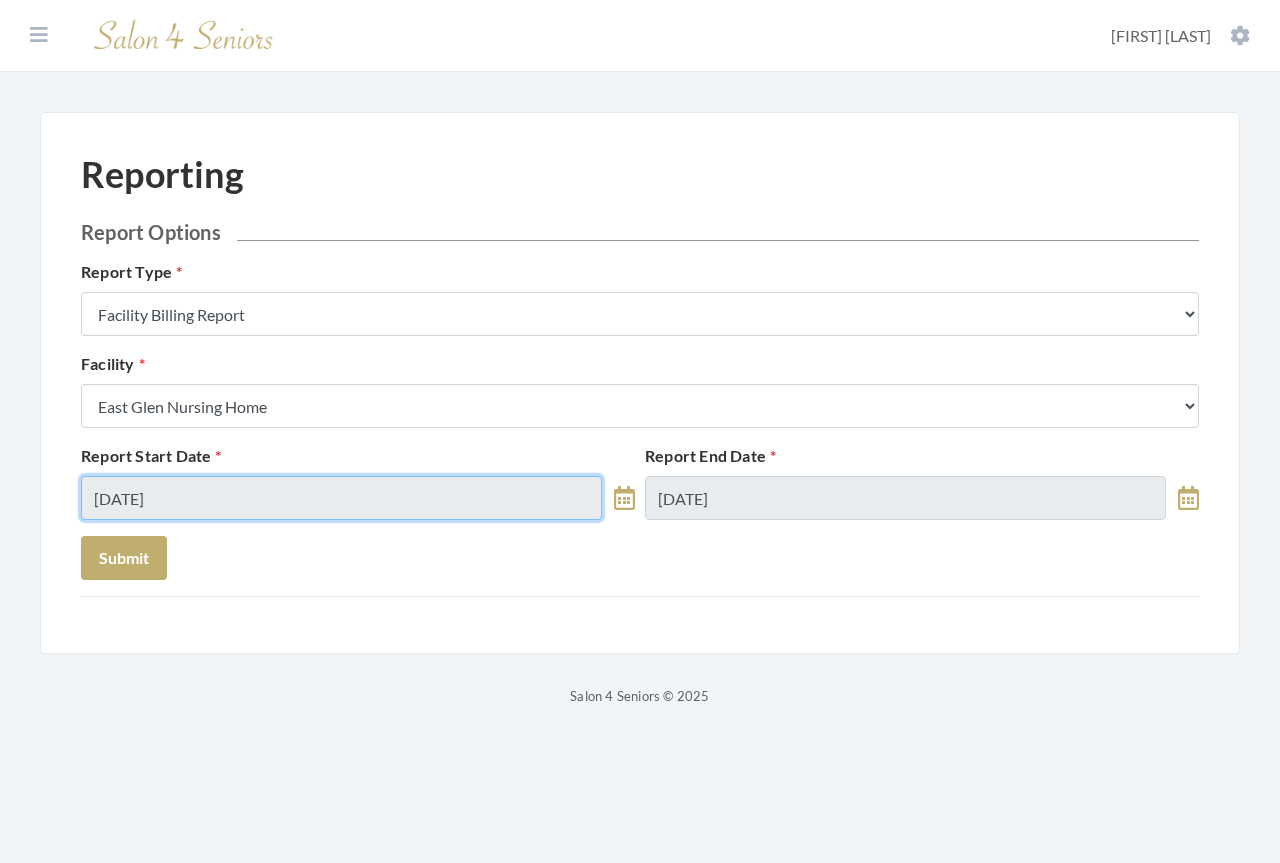 click on "Dashboard   Facilities   Services   All Clients   User Management   Stylists / Techs   Reporting Tools   All Transactions   Perform a Transaction     [FIRST] [LAST]       Account   Log Out   Reporting     Report Options   Report Type   Stylist Commission Report   Tech Payroll Report   Facility Billing Report   Individual Billing Report   Service History Report   Stylist   Select a Stylist   [FIRST] [LAST]   [FIRST] [LAST]   [FIRST] [LAST]   [FIRST] [LAST]   [FIRST] [LAST]   [FIRST] [LAST]   [FIRST] [LAST]   [FIRST] [LAST]   [FIRST] [LAST]   [FIRST] [LAST]   [FIRST] [LAST]   [FIRST] [LAST]   [FIRST] [LAST]   [FIRST] [LAST]   [FIRST] [LAST]   [FIRST] [LAST]   [FIRST] [LAST]   [FIRST] [LAST]   [FIRST] [LAST]   [FIRST] [LAST]   [FIRST] [LAST]   [FIRST] [LAST]   [FIRST] [LAST]   [FIRST] [LAST]   [FIRST] [LAST]   [FIRST] [LAST]   [FIRST] [LAST]   [FIRST] [LAST]   [FIRST] [LAST]   [FIRST] [LAST]   [FIRST] [LAST]   [FIRST] [LAST]   [FIRST] [LAST]   [FIRST] [LAST]   [FIRST] [LAST]   [FIRST] [LAST]   [FIRST] [LAST]   [FIRST] [LAST]   [FIRST] [LAST]   [FIRST] [LAST]   [FIRST] [LAST]   [FIRST] [LAST]" at bounding box center [640, 354] 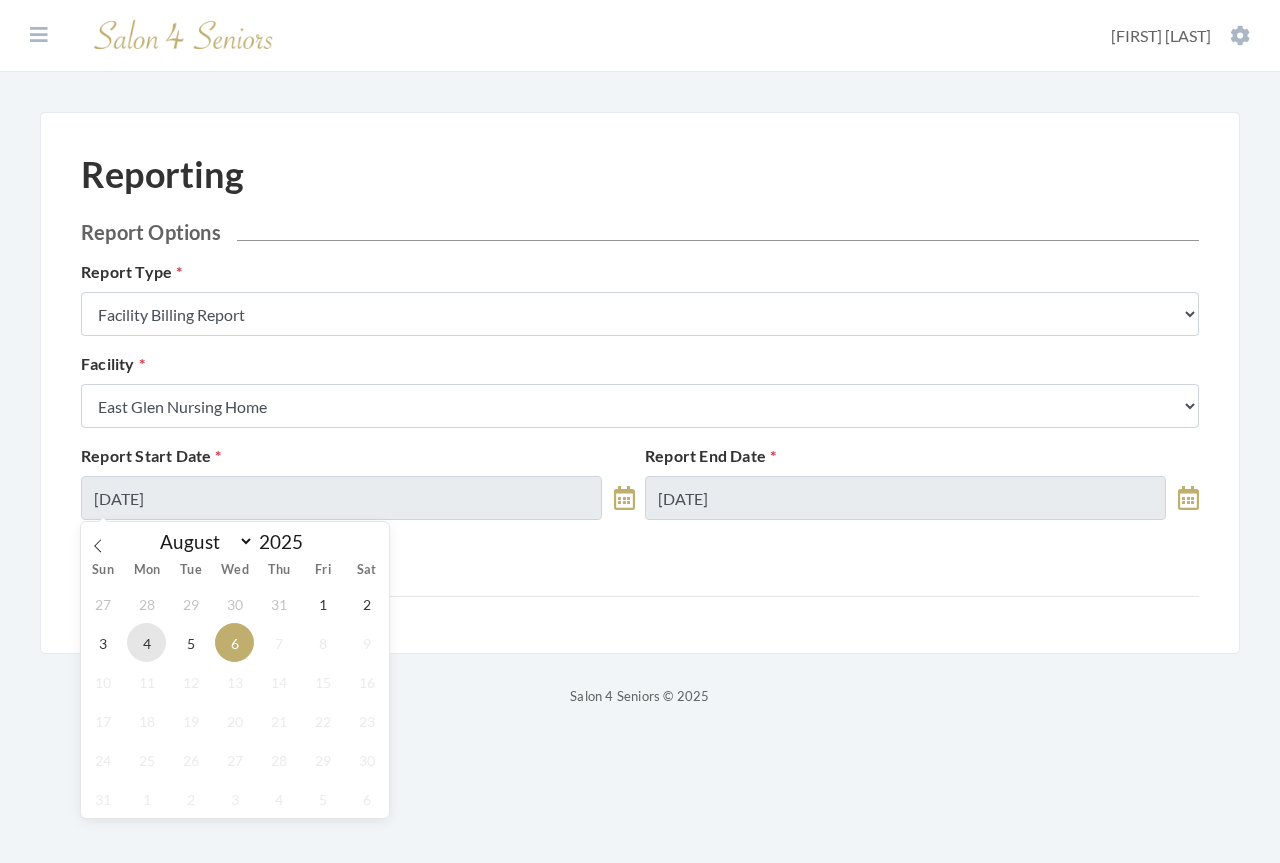 click on "4" at bounding box center (146, 642) 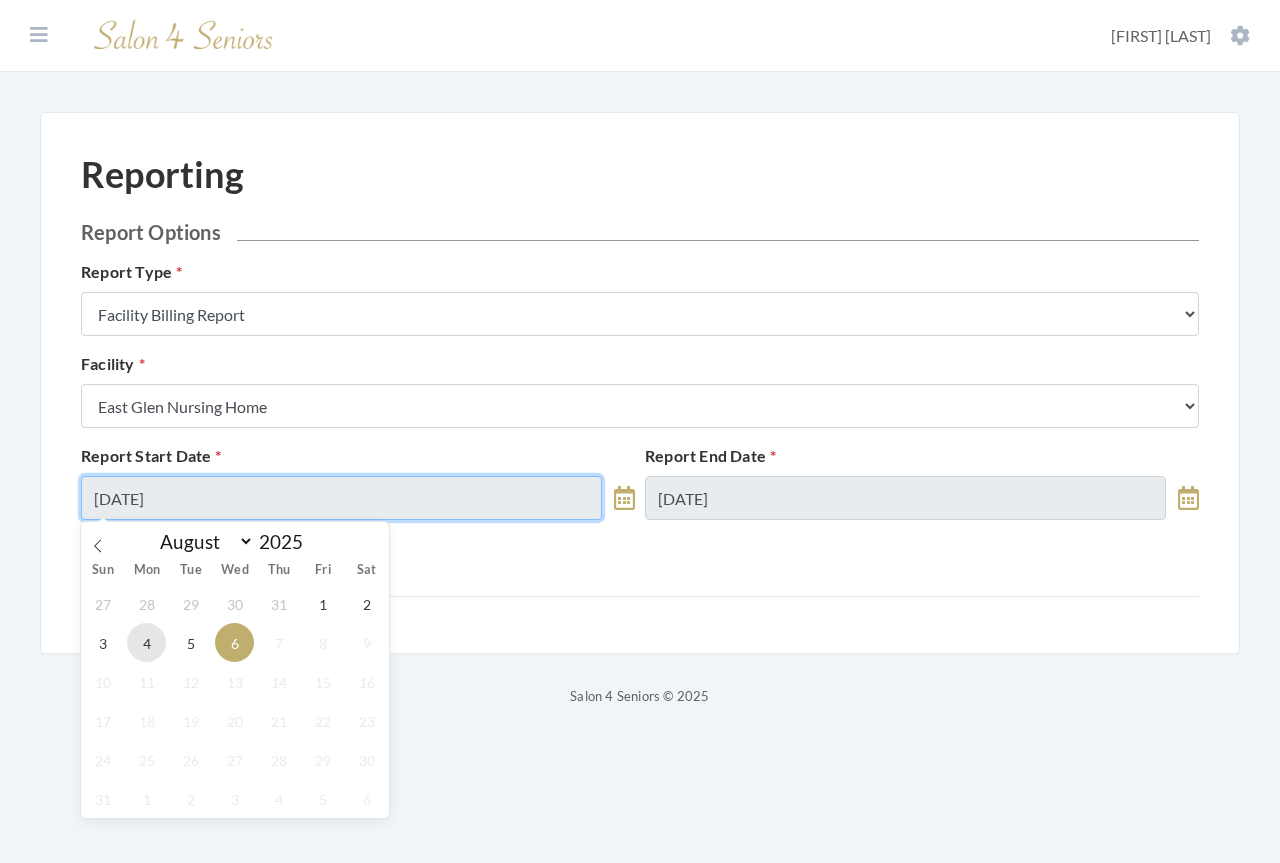type on "[DATE]" 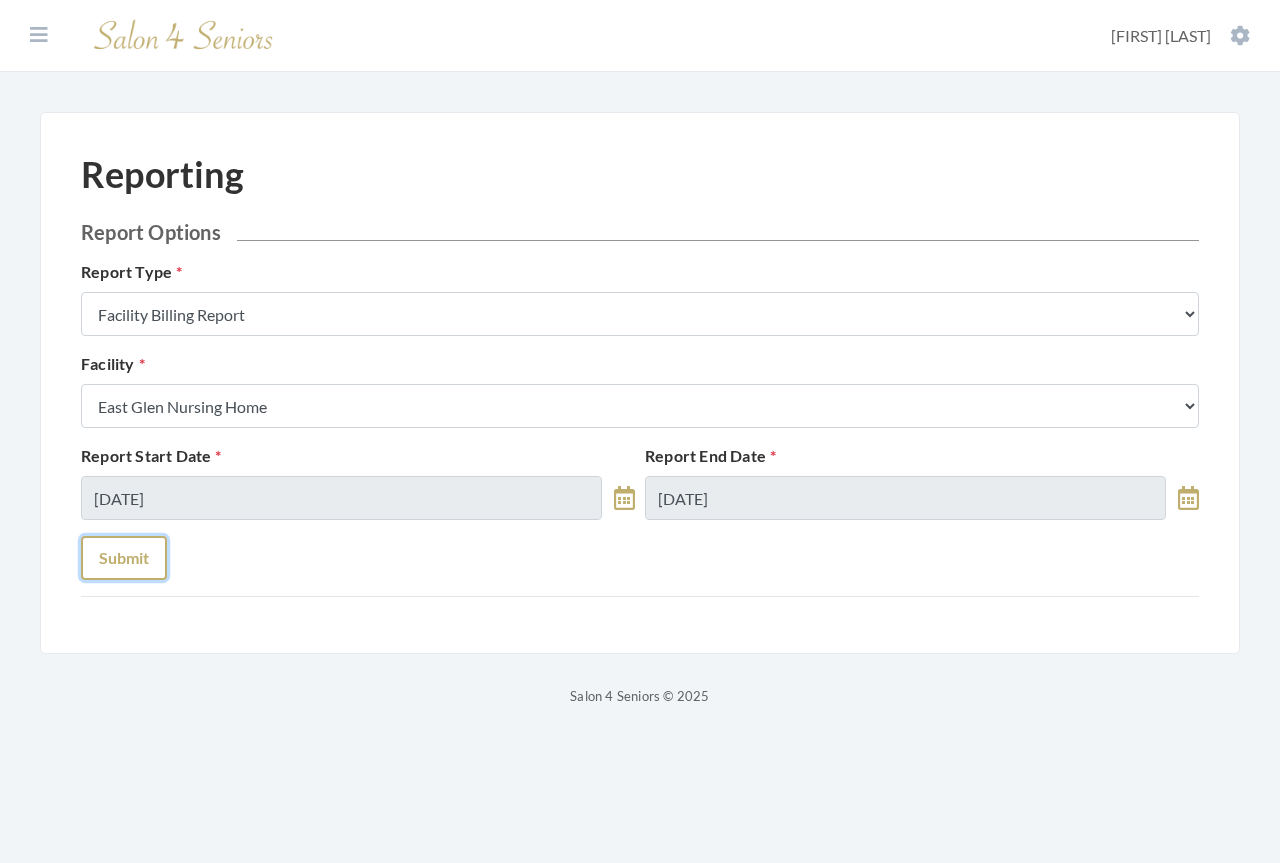 click on "Submit" at bounding box center (124, 558) 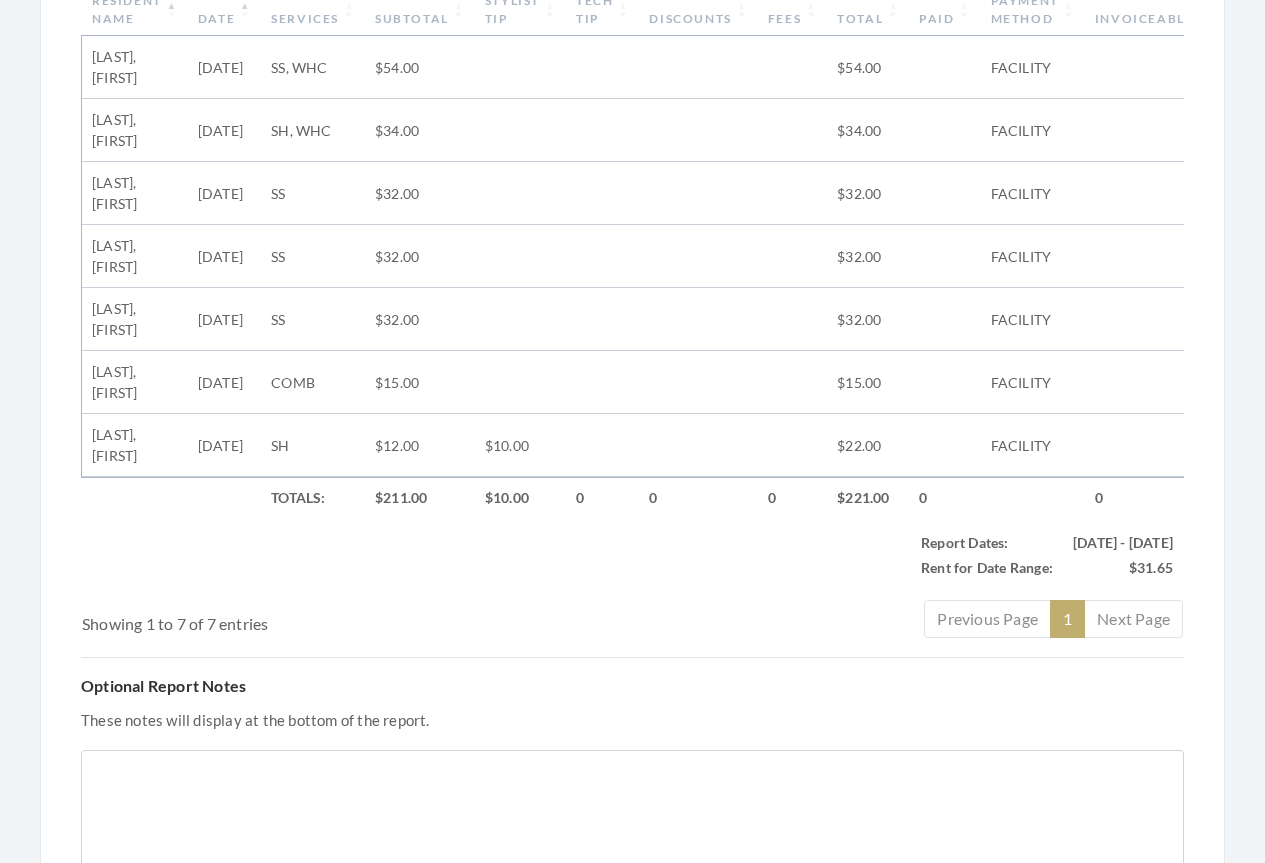 scroll, scrollTop: 1000, scrollLeft: 0, axis: vertical 